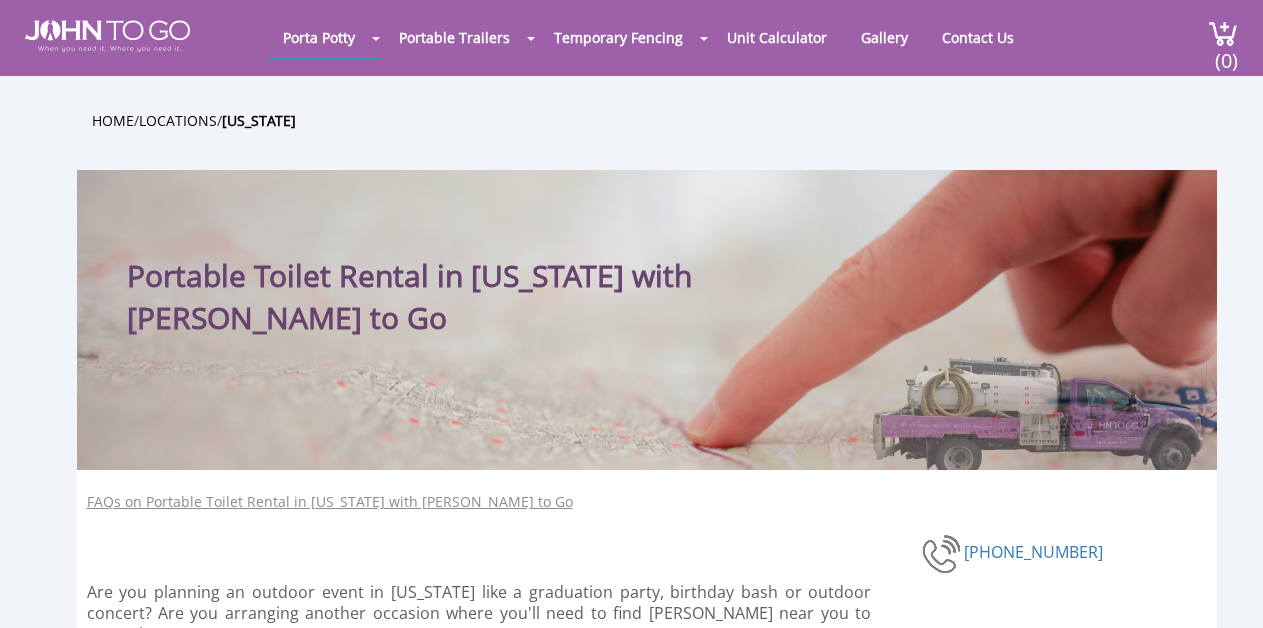 scroll, scrollTop: 0, scrollLeft: 0, axis: both 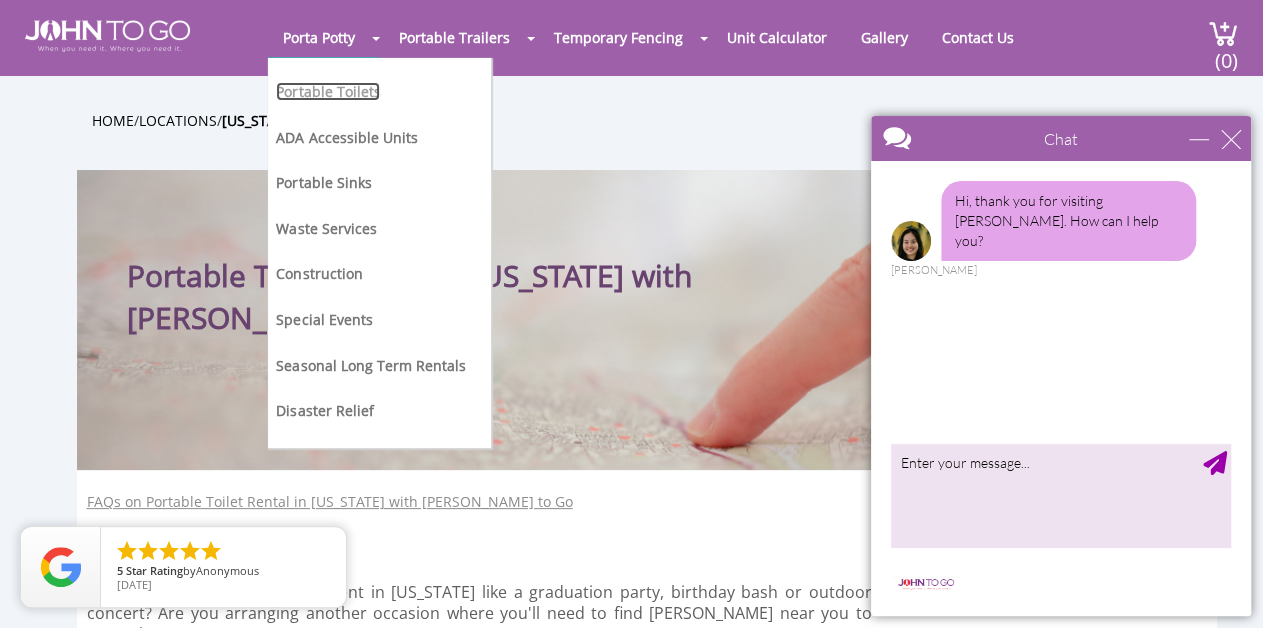 click on "Portable Toilets" at bounding box center [328, 91] 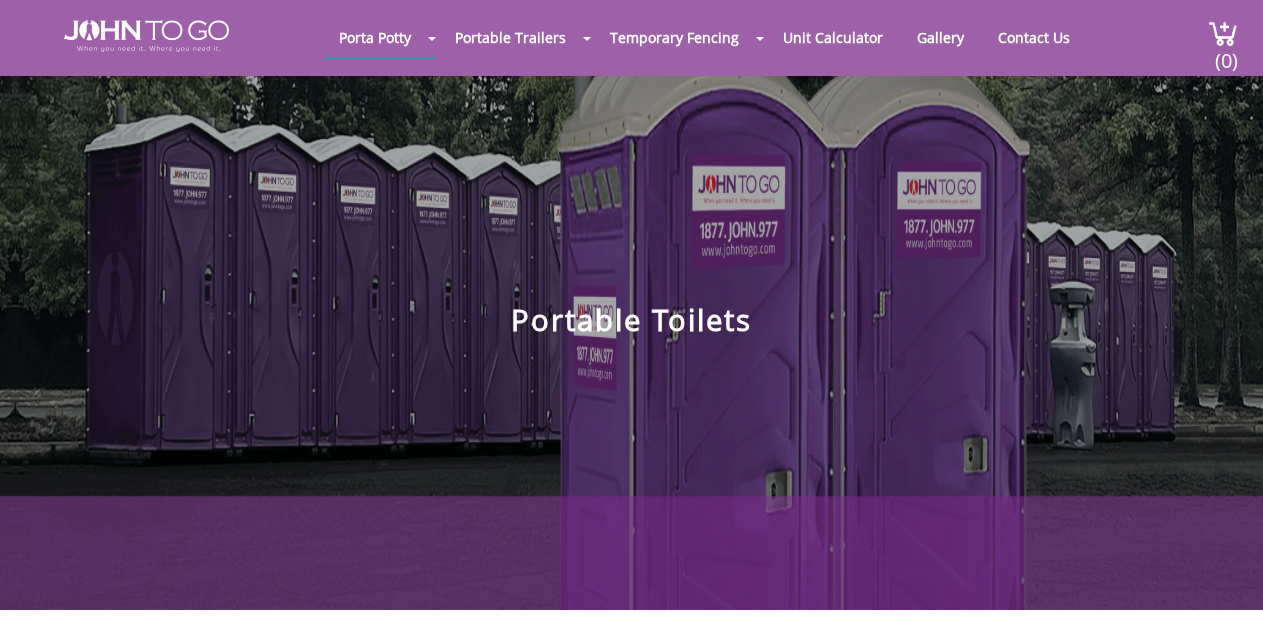 scroll, scrollTop: 0, scrollLeft: 0, axis: both 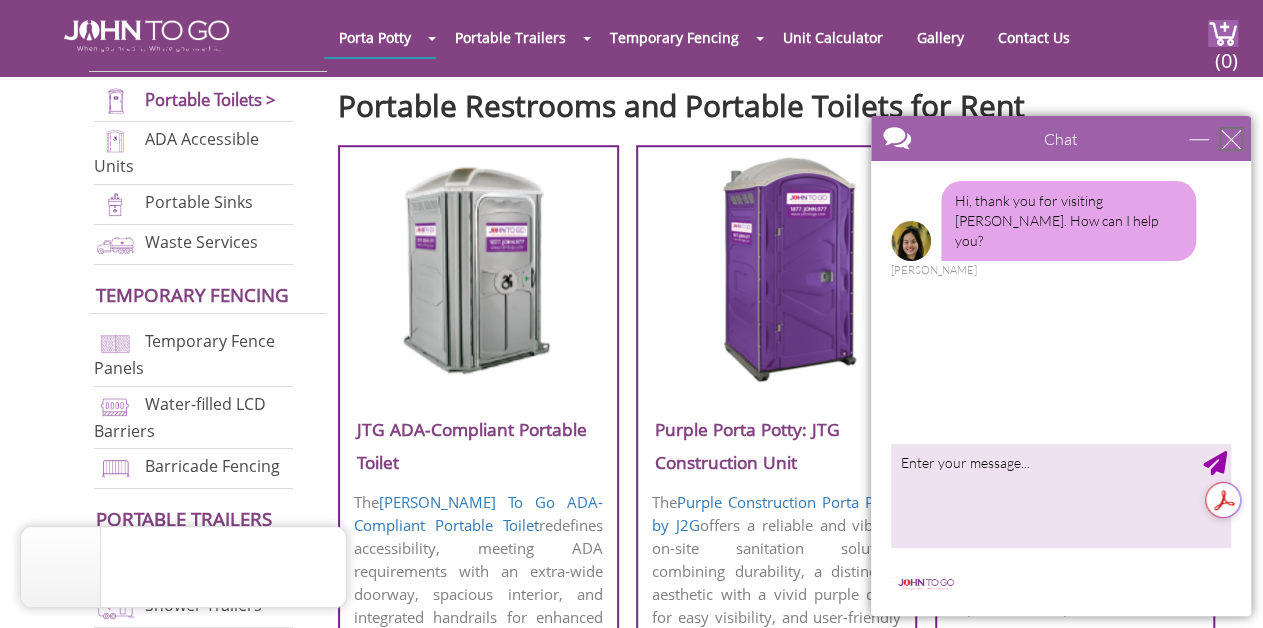 click at bounding box center [1231, 139] 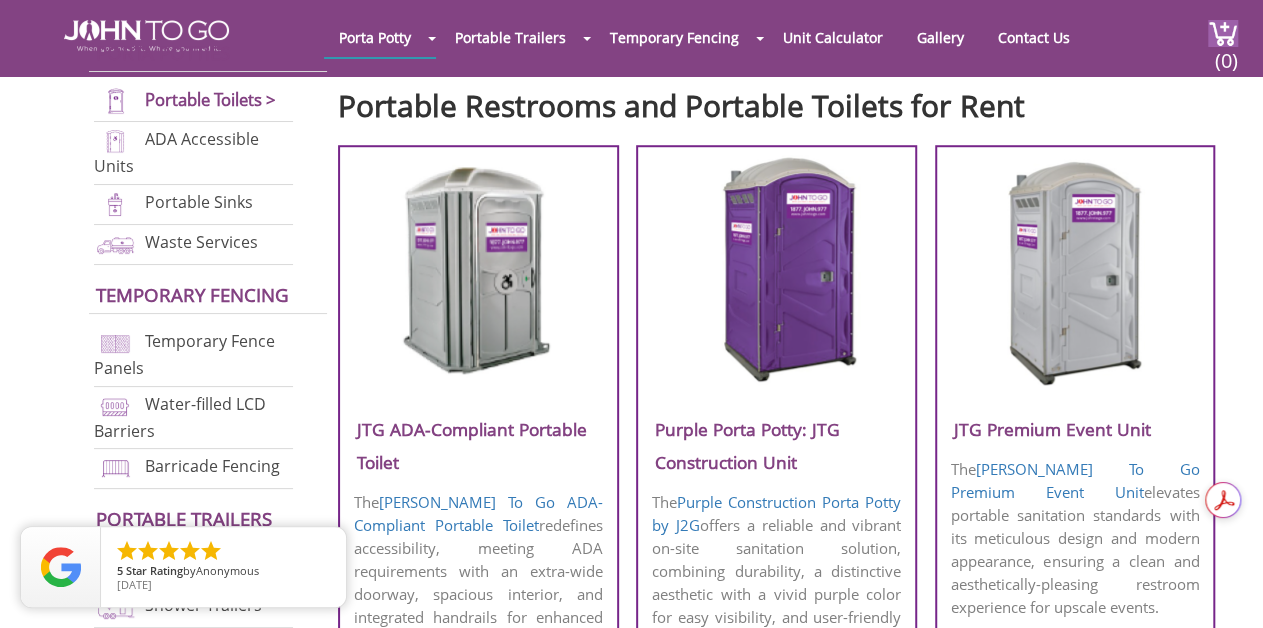 scroll, scrollTop: 0, scrollLeft: 0, axis: both 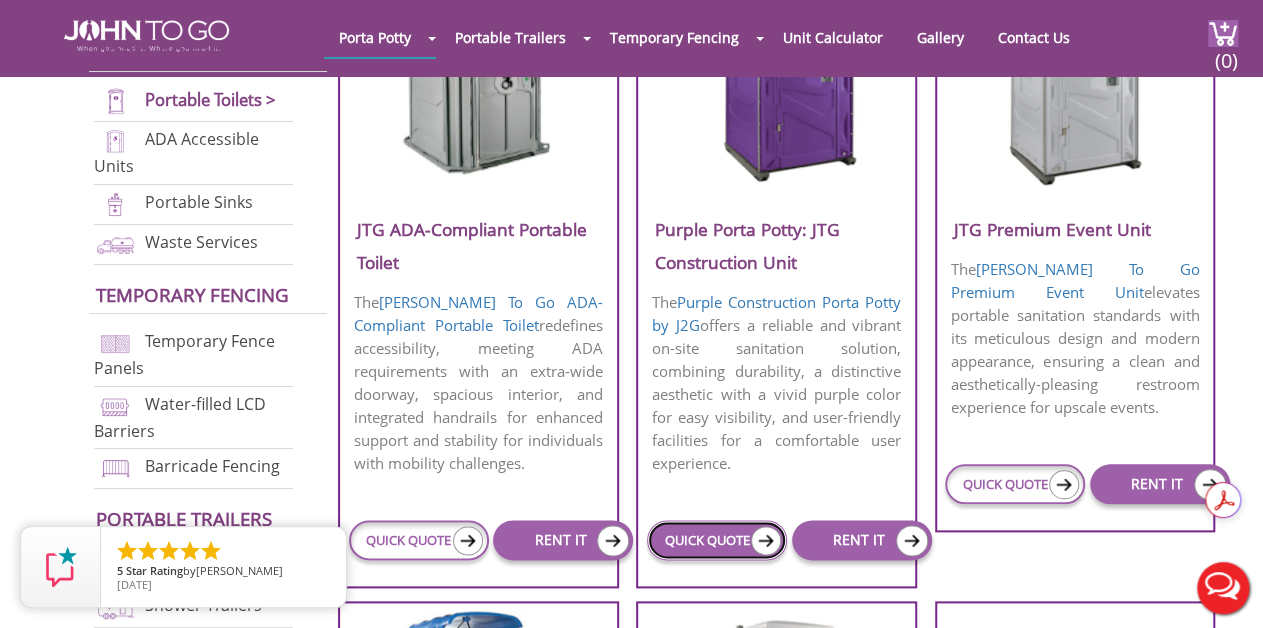 click on "QUICK QUOTE" at bounding box center [717, 540] 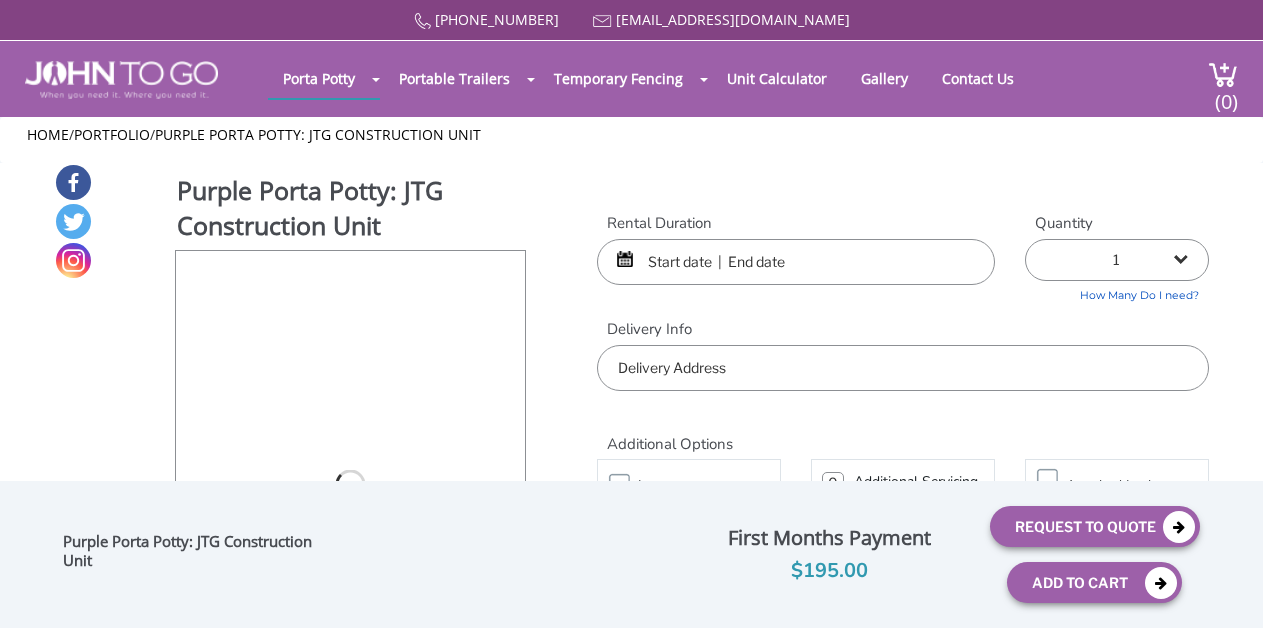 scroll, scrollTop: 0, scrollLeft: 0, axis: both 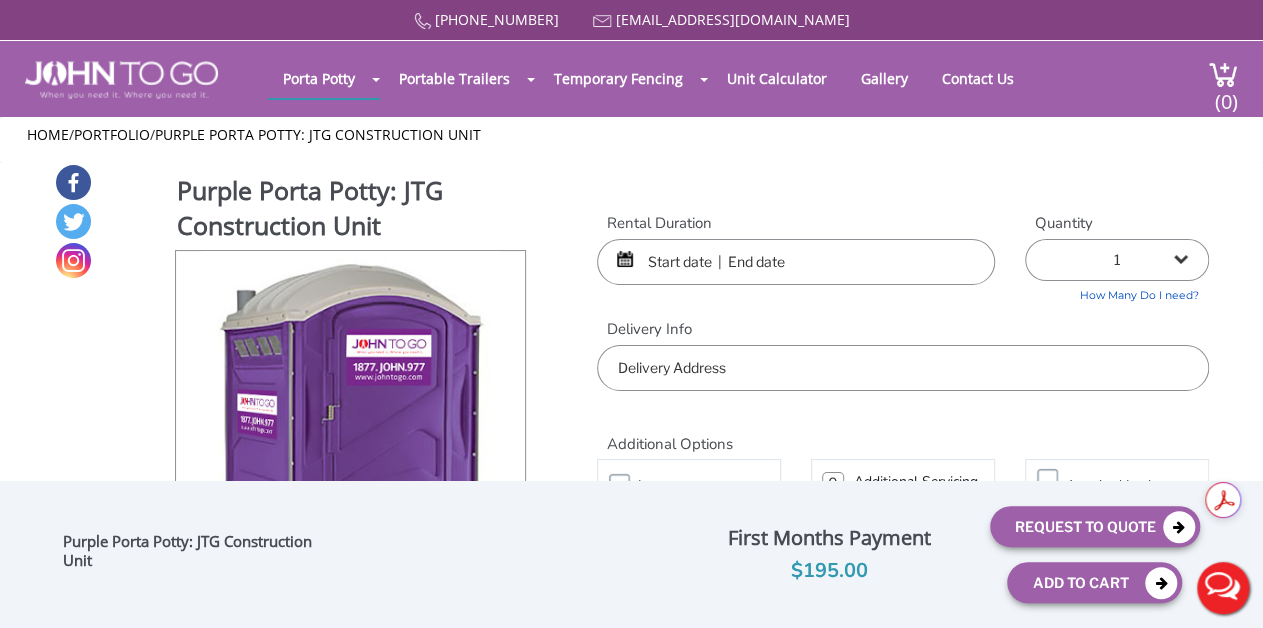 click at bounding box center (796, 262) 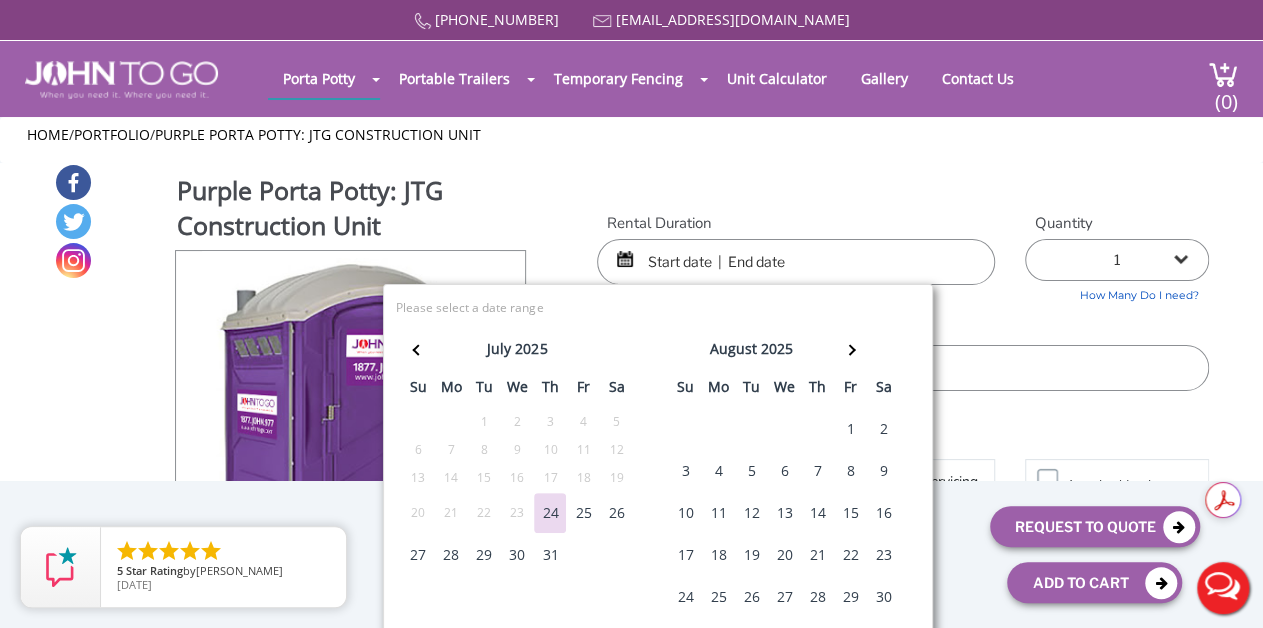 click on "25" at bounding box center [583, 513] 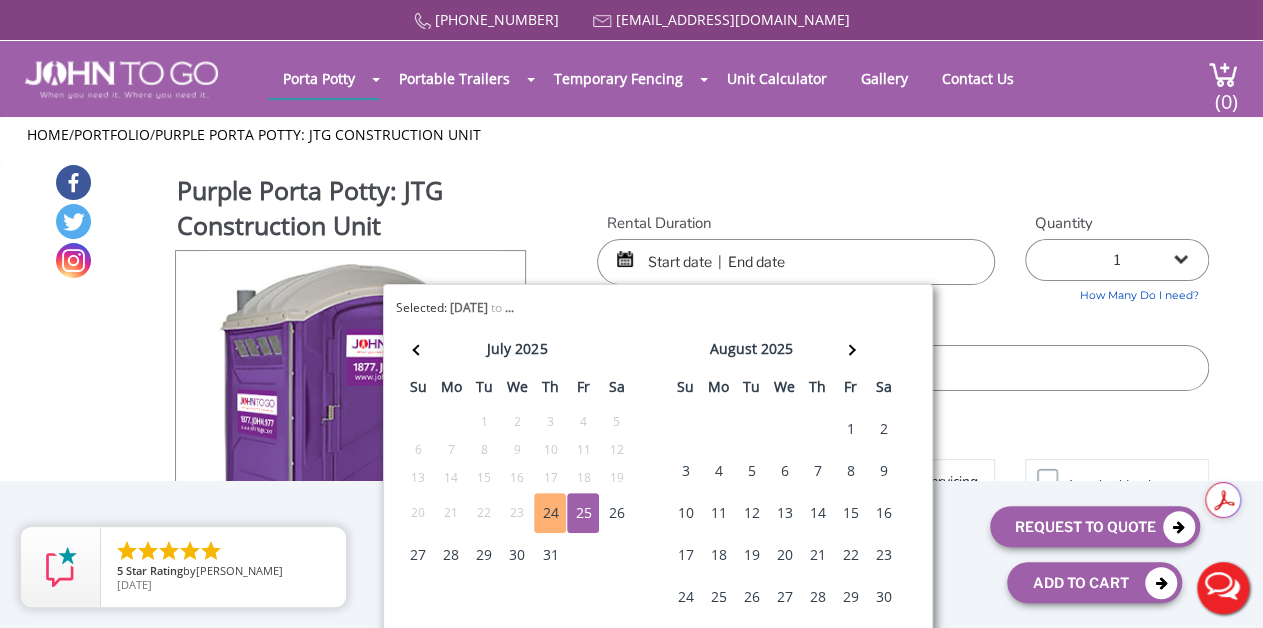 click on "24" at bounding box center (550, 513) 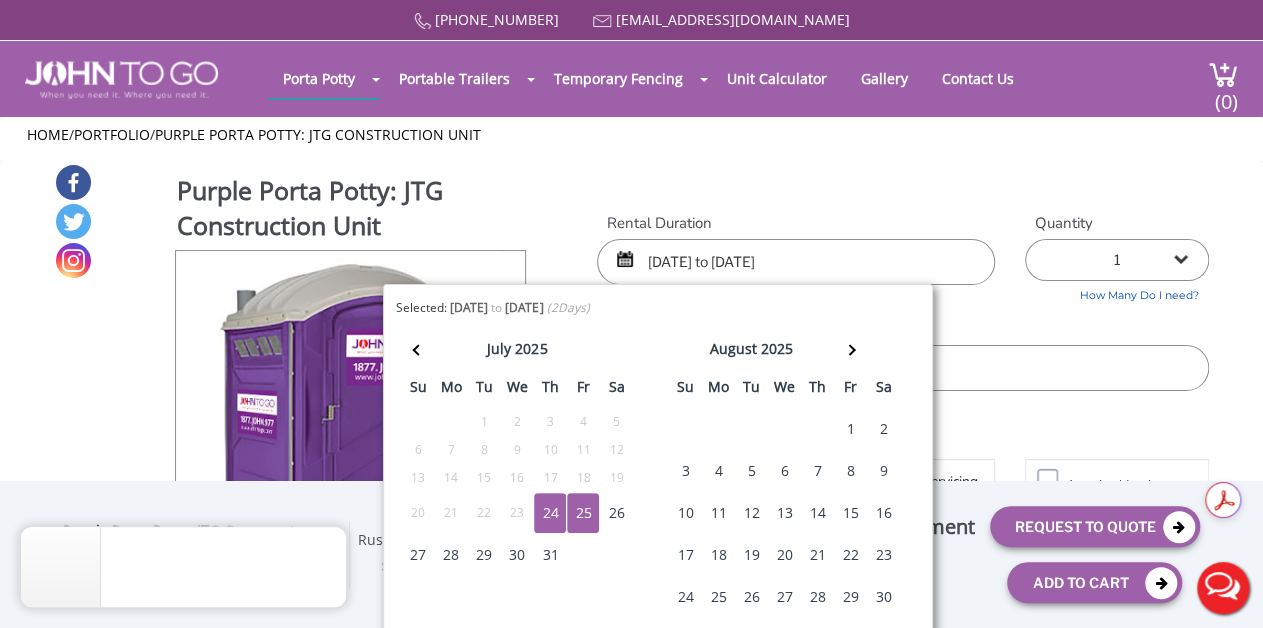 click on "24" at bounding box center (550, 513) 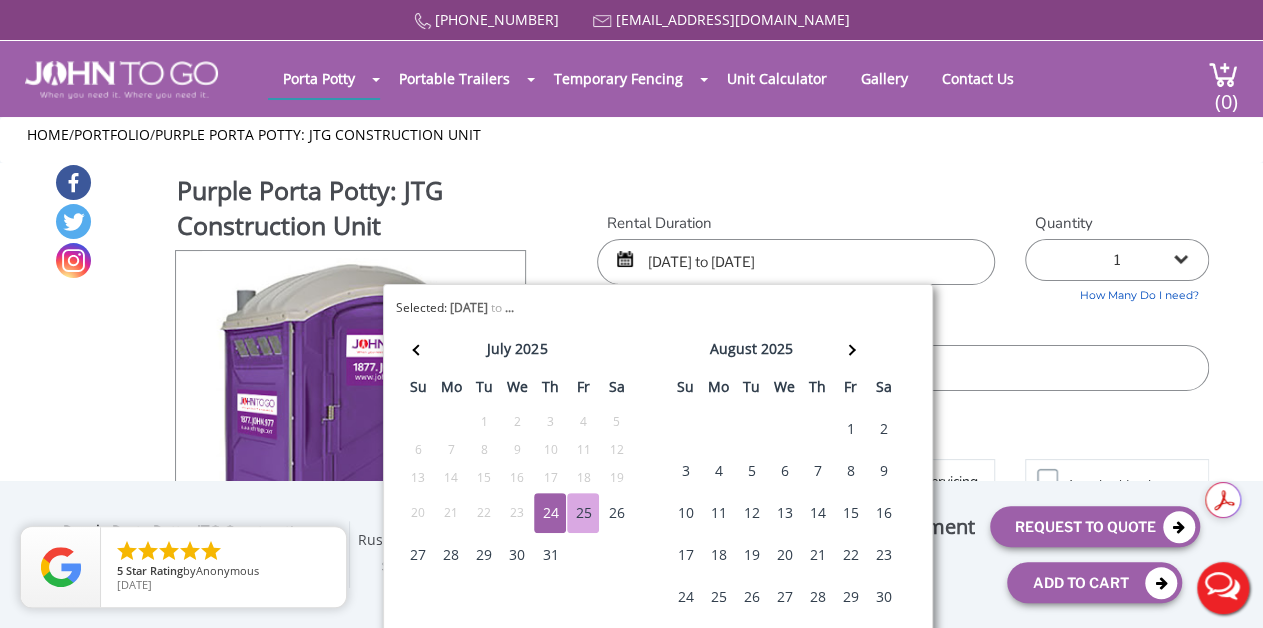 click on "25" at bounding box center (583, 513) 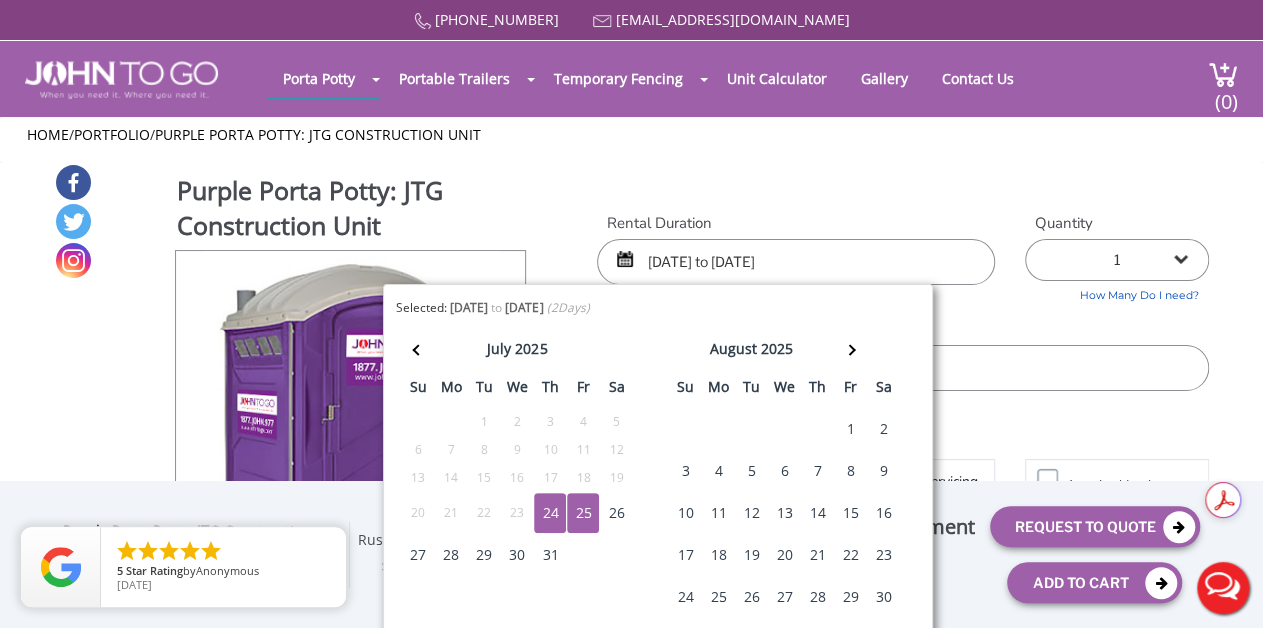 click on "24" at bounding box center [550, 513] 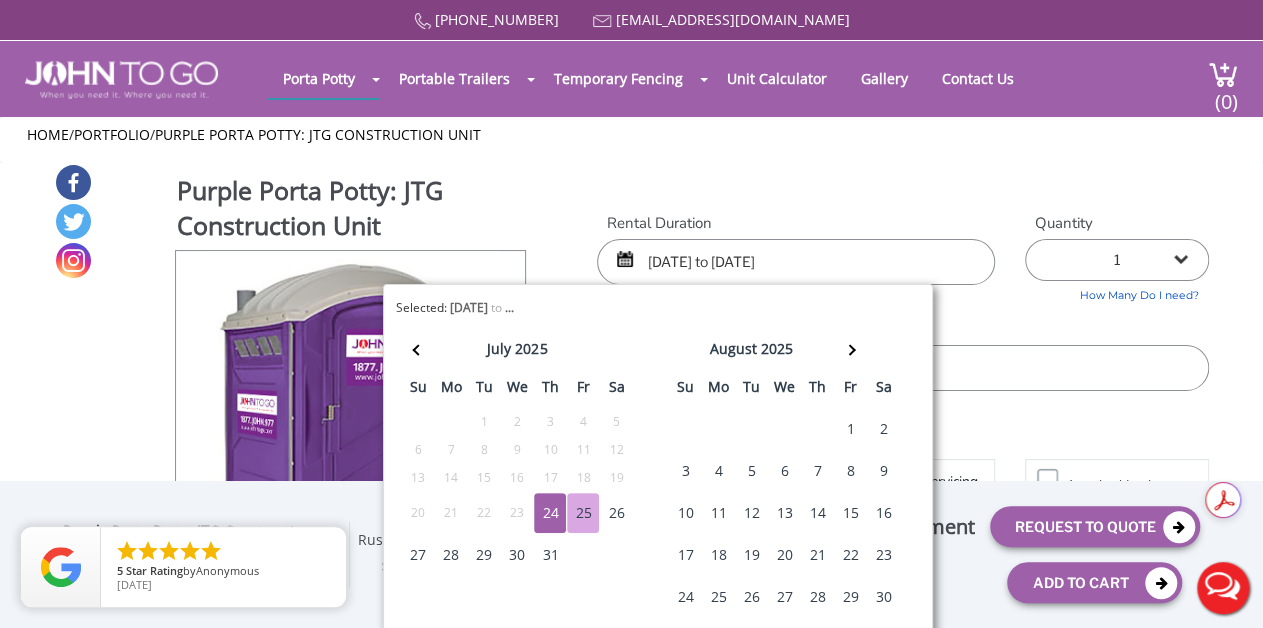 click on "25" at bounding box center [583, 513] 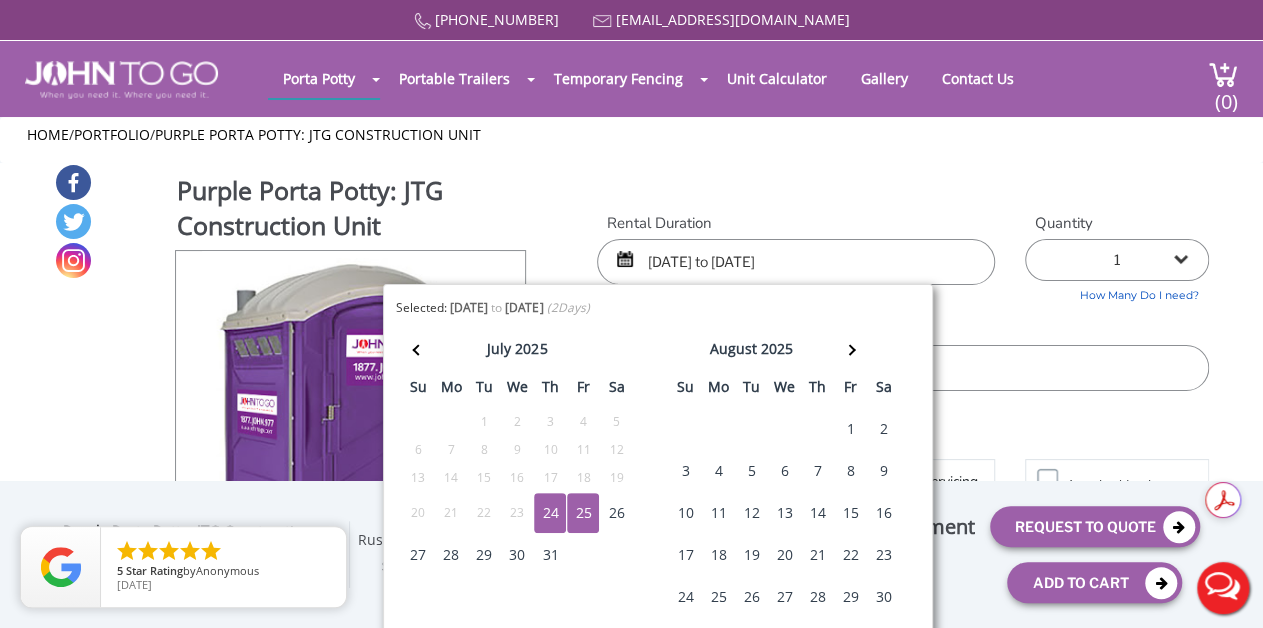 click on "25" at bounding box center (583, 513) 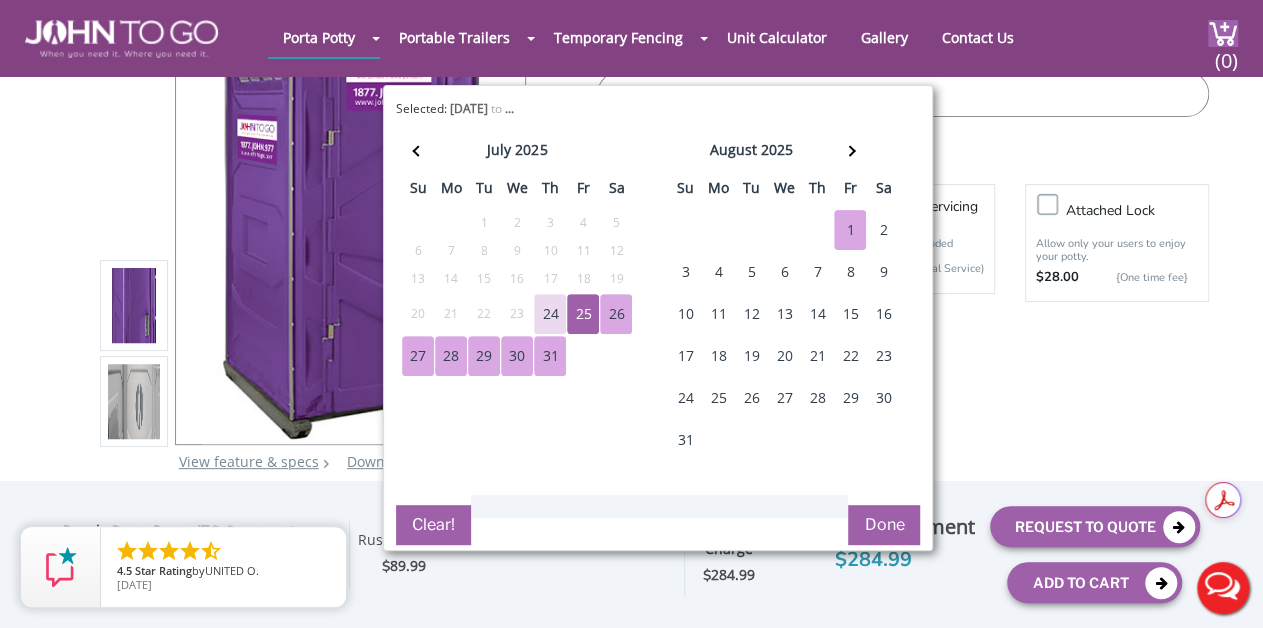 scroll, scrollTop: 200, scrollLeft: 0, axis: vertical 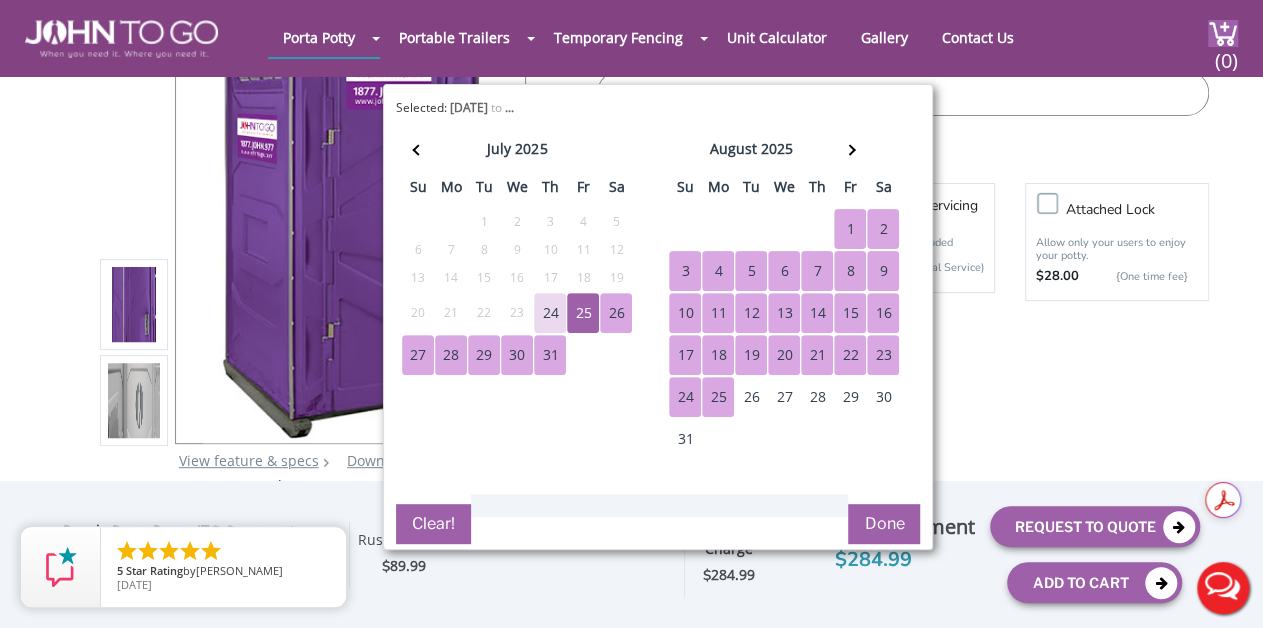 click on "25" at bounding box center (718, 397) 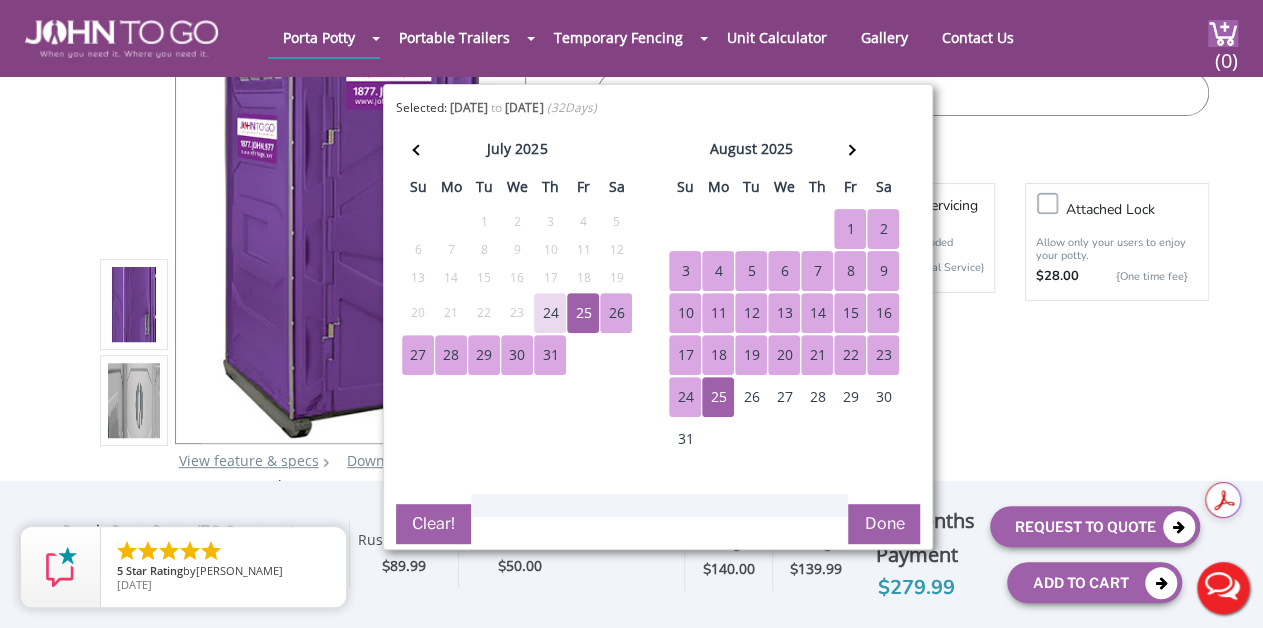 click on "Done" at bounding box center [884, 524] 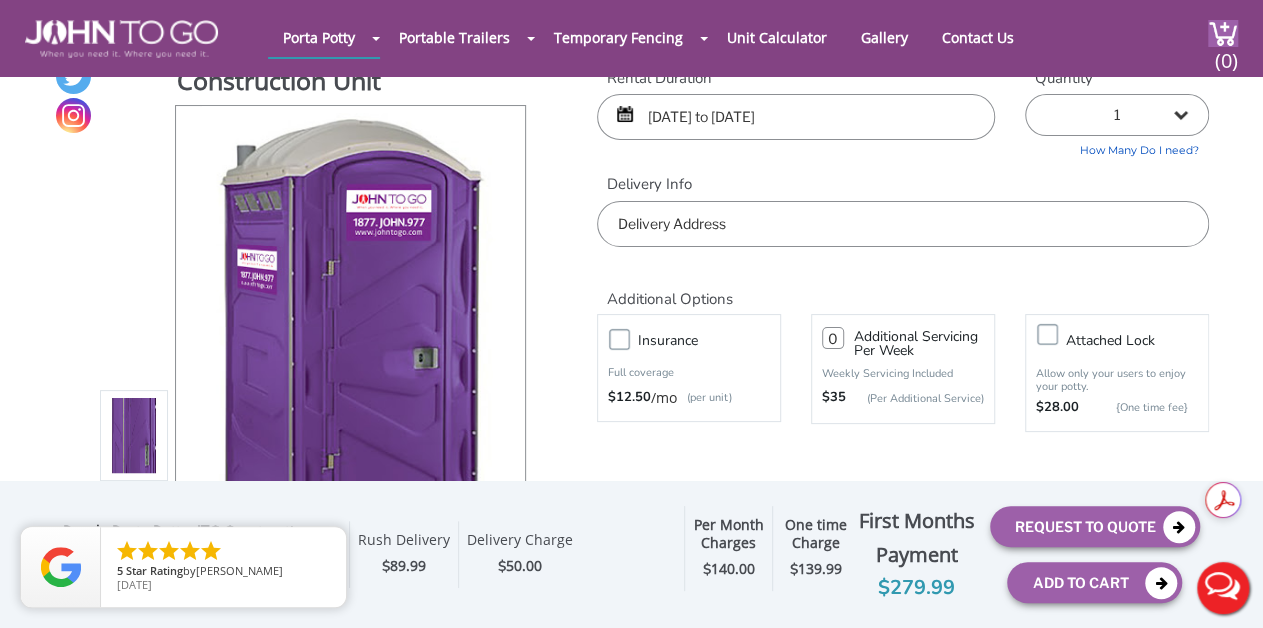 scroll, scrollTop: 100, scrollLeft: 0, axis: vertical 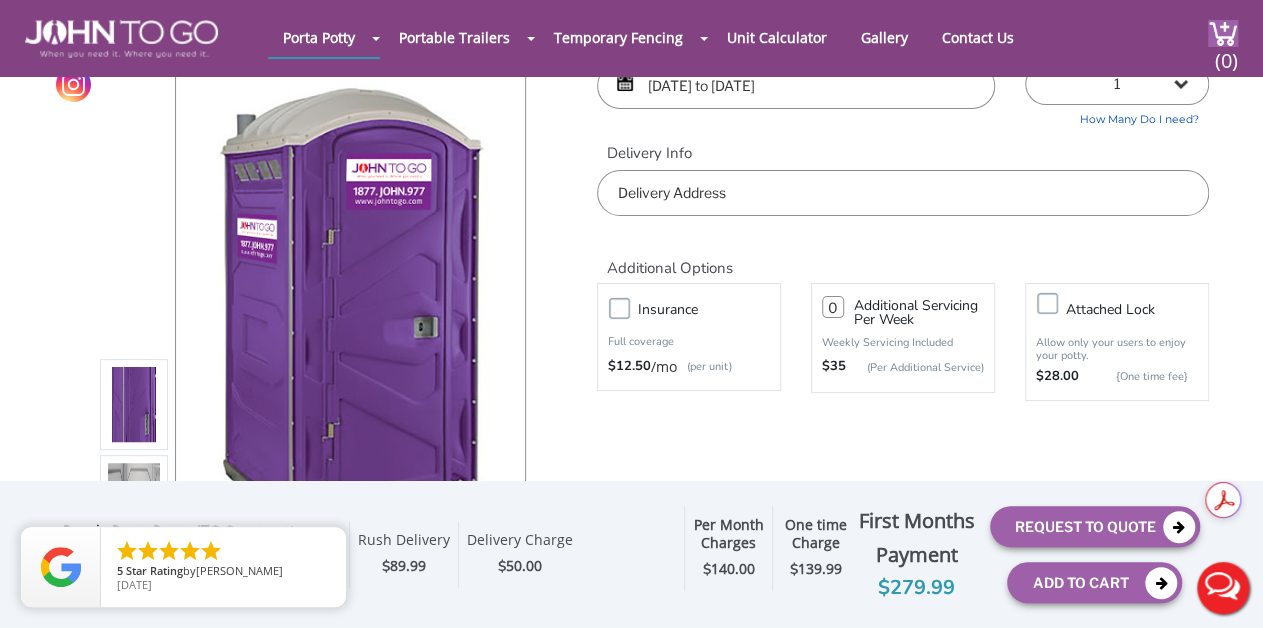 click at bounding box center (903, 193) 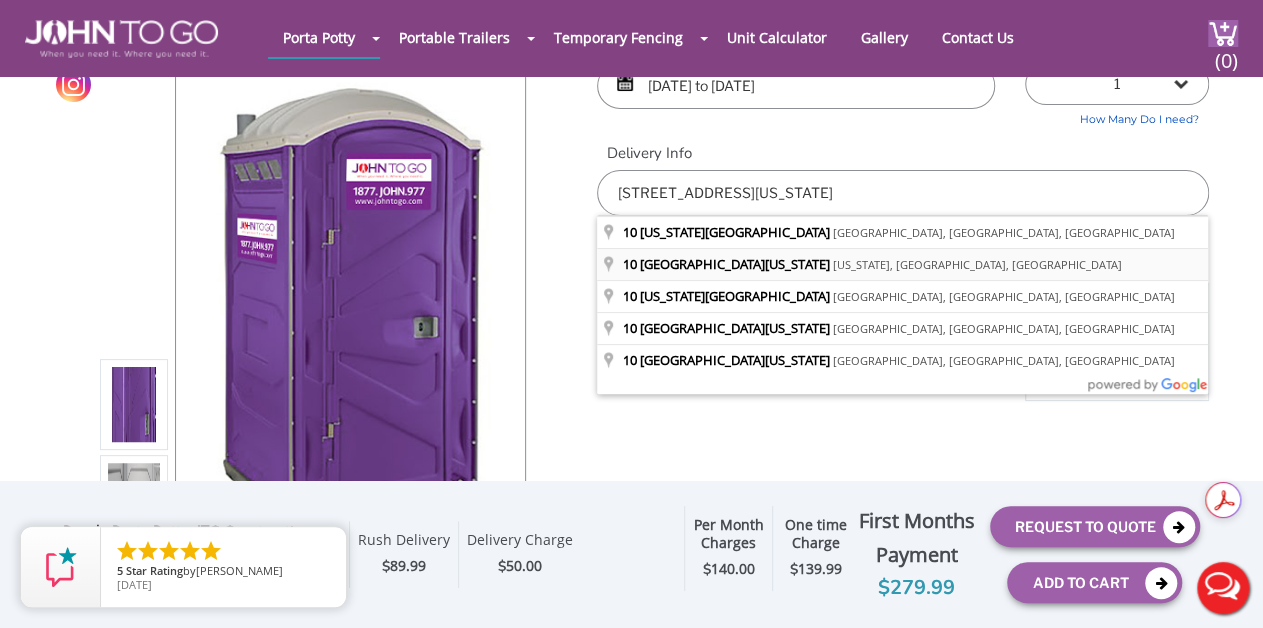 type on "10 East Washington Avenue, Washington, NJ, USA" 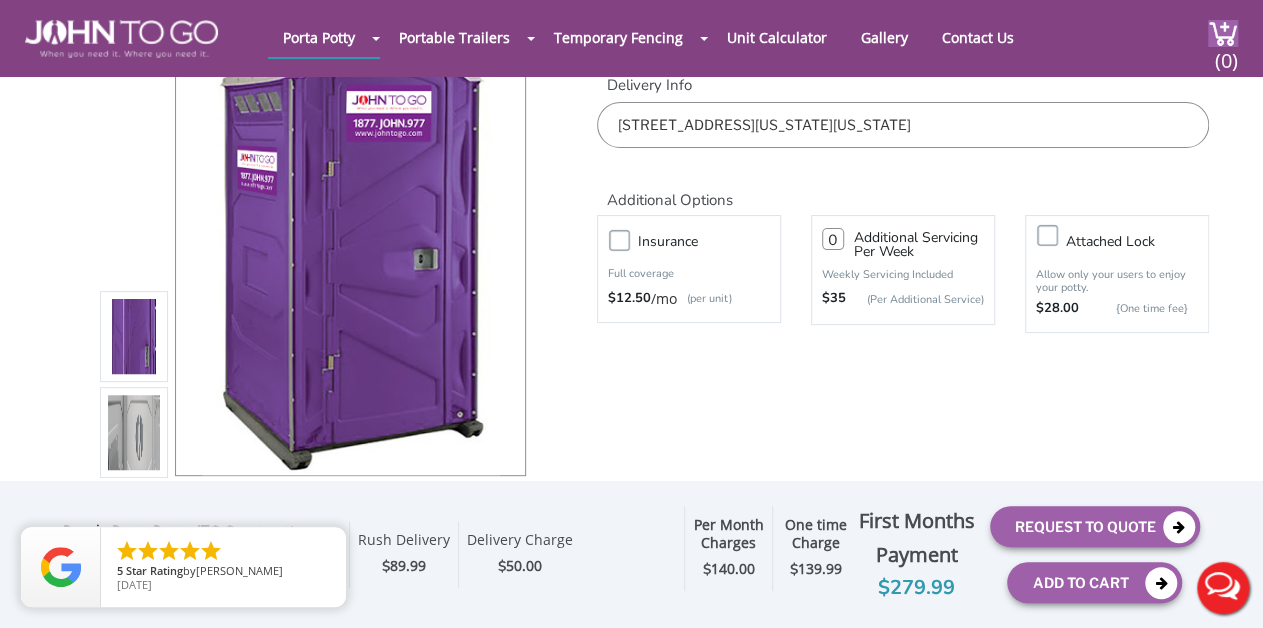 scroll, scrollTop: 200, scrollLeft: 0, axis: vertical 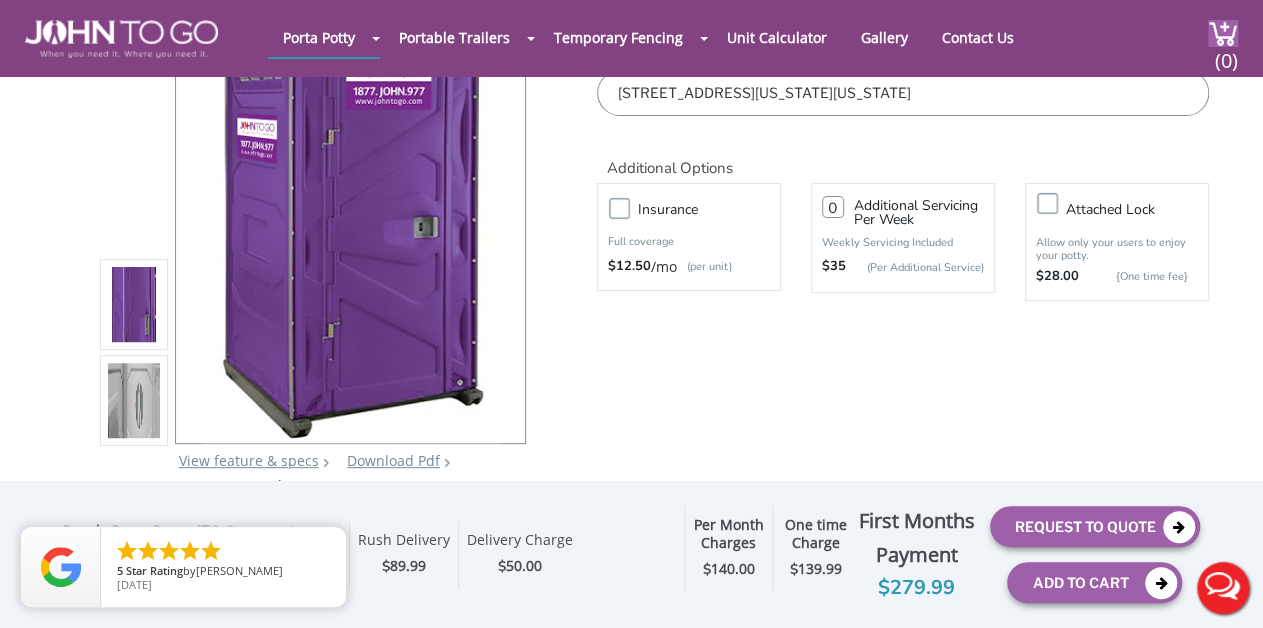 click at bounding box center (833, 207) 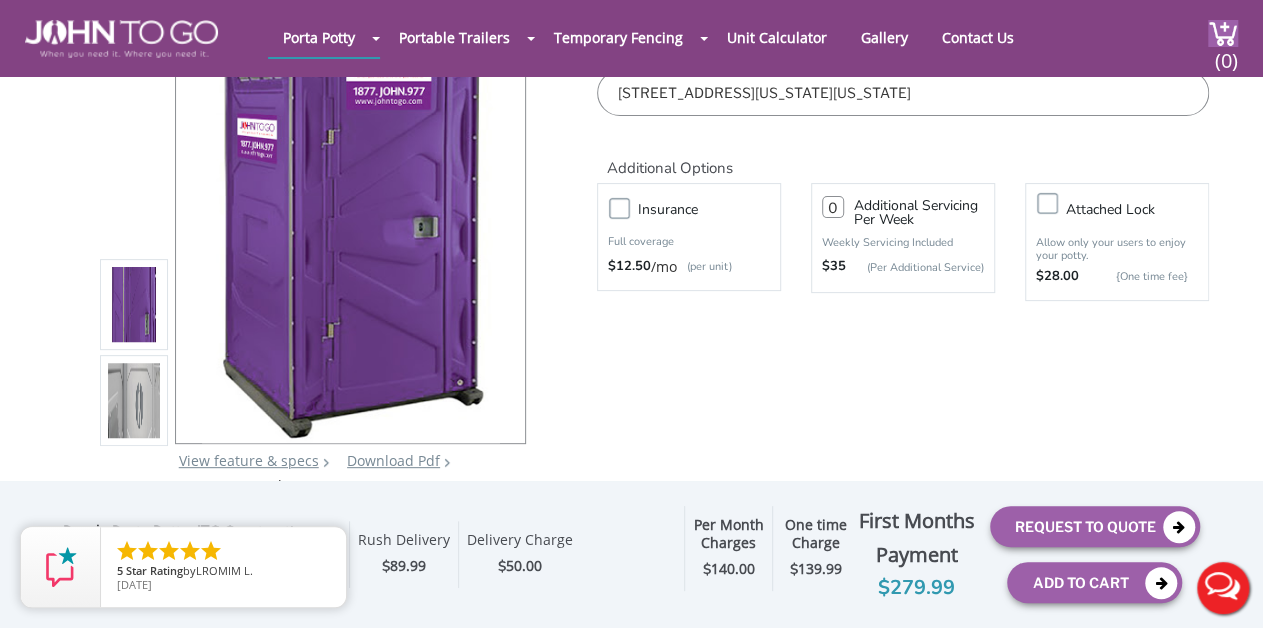 drag, startPoint x: 834, startPoint y: 205, endPoint x: 798, endPoint y: 204, distance: 36.013885 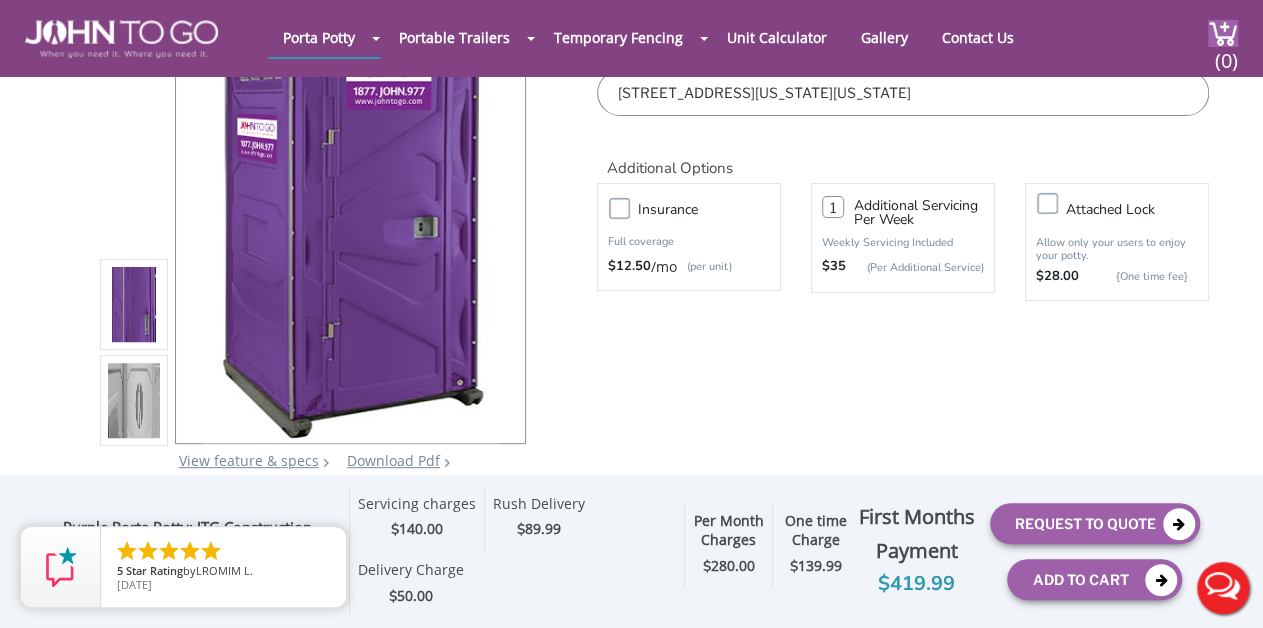 type on "1" 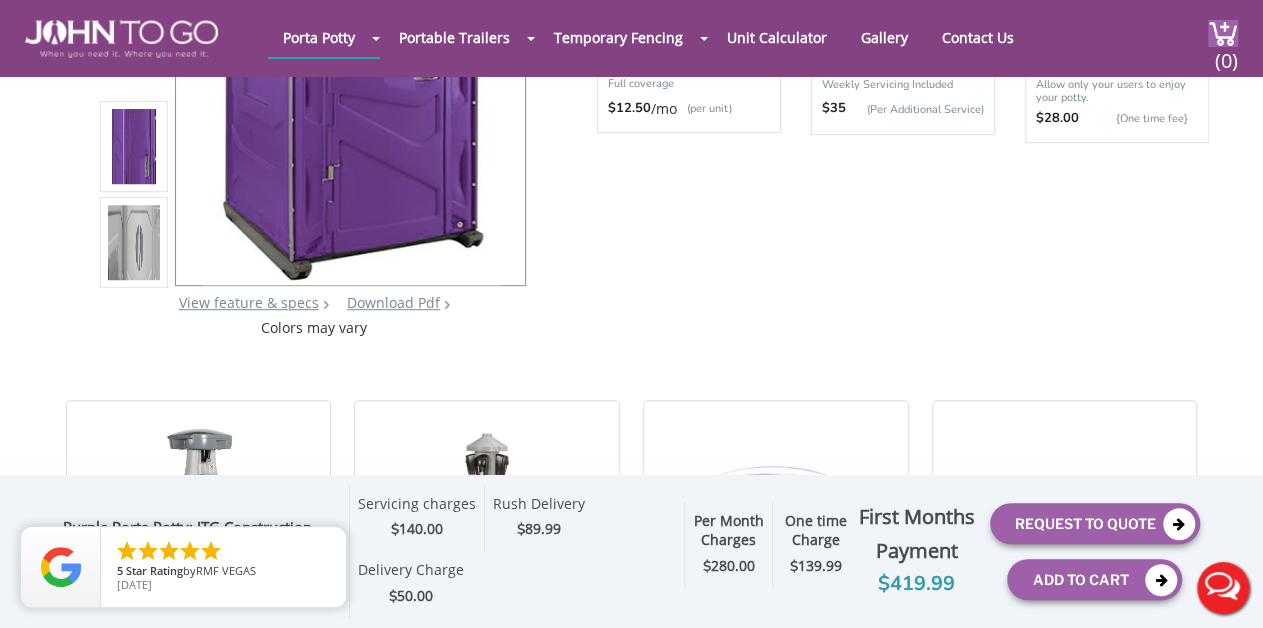 scroll, scrollTop: 200, scrollLeft: 0, axis: vertical 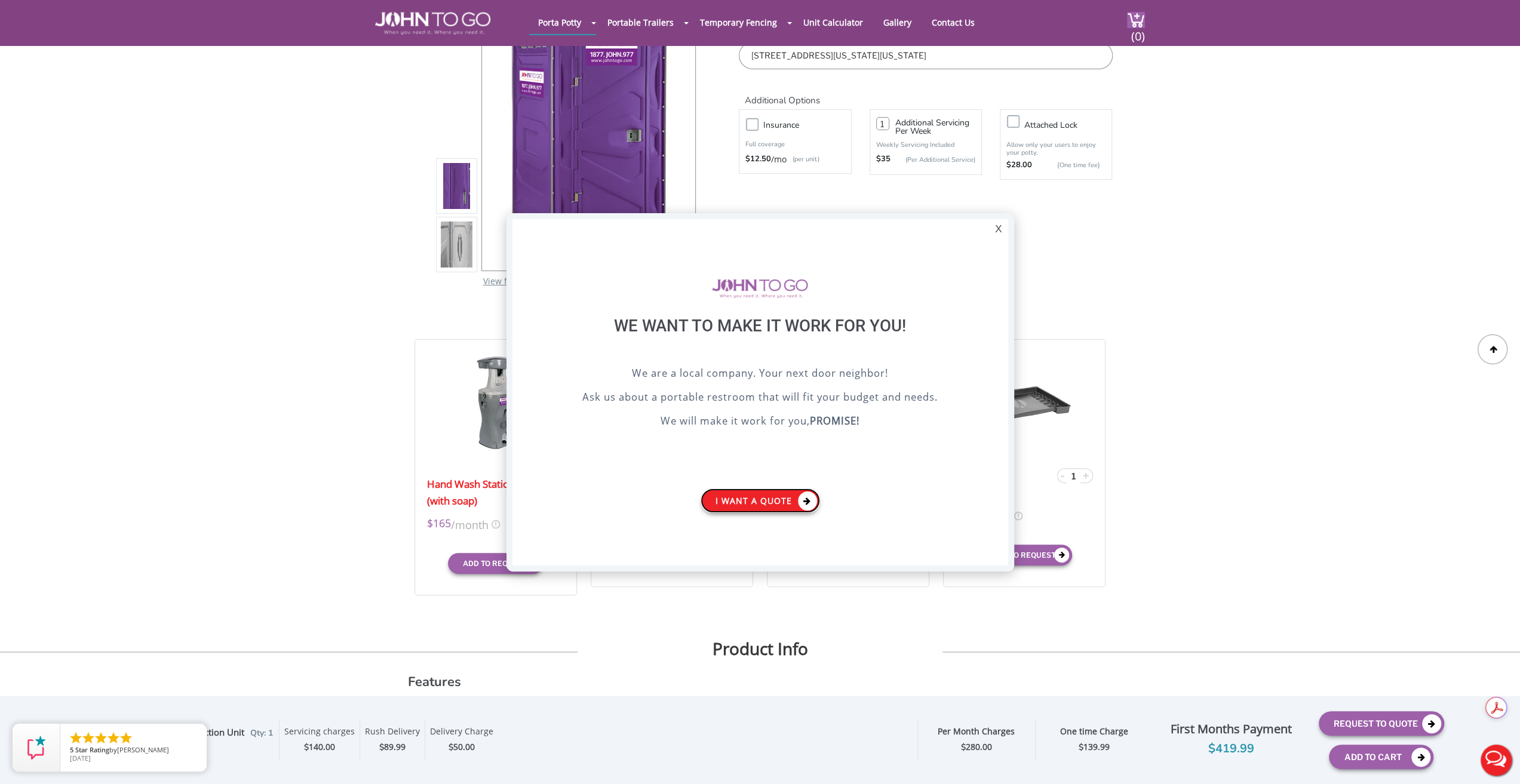 click on "I want a Quote" at bounding box center [760, 500] 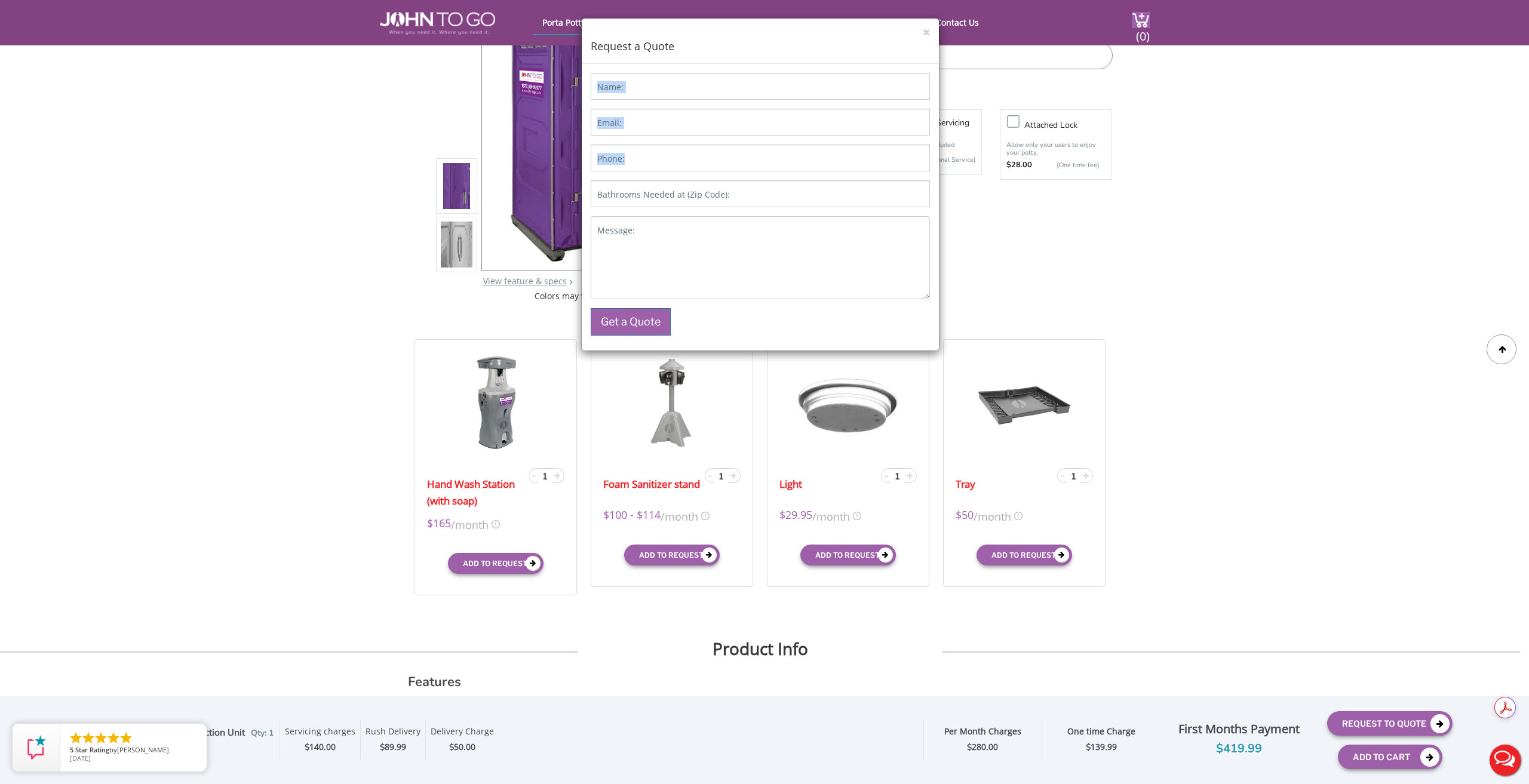 drag, startPoint x: 846, startPoint y: 30, endPoint x: 698, endPoint y: 170, distance: 203.72531 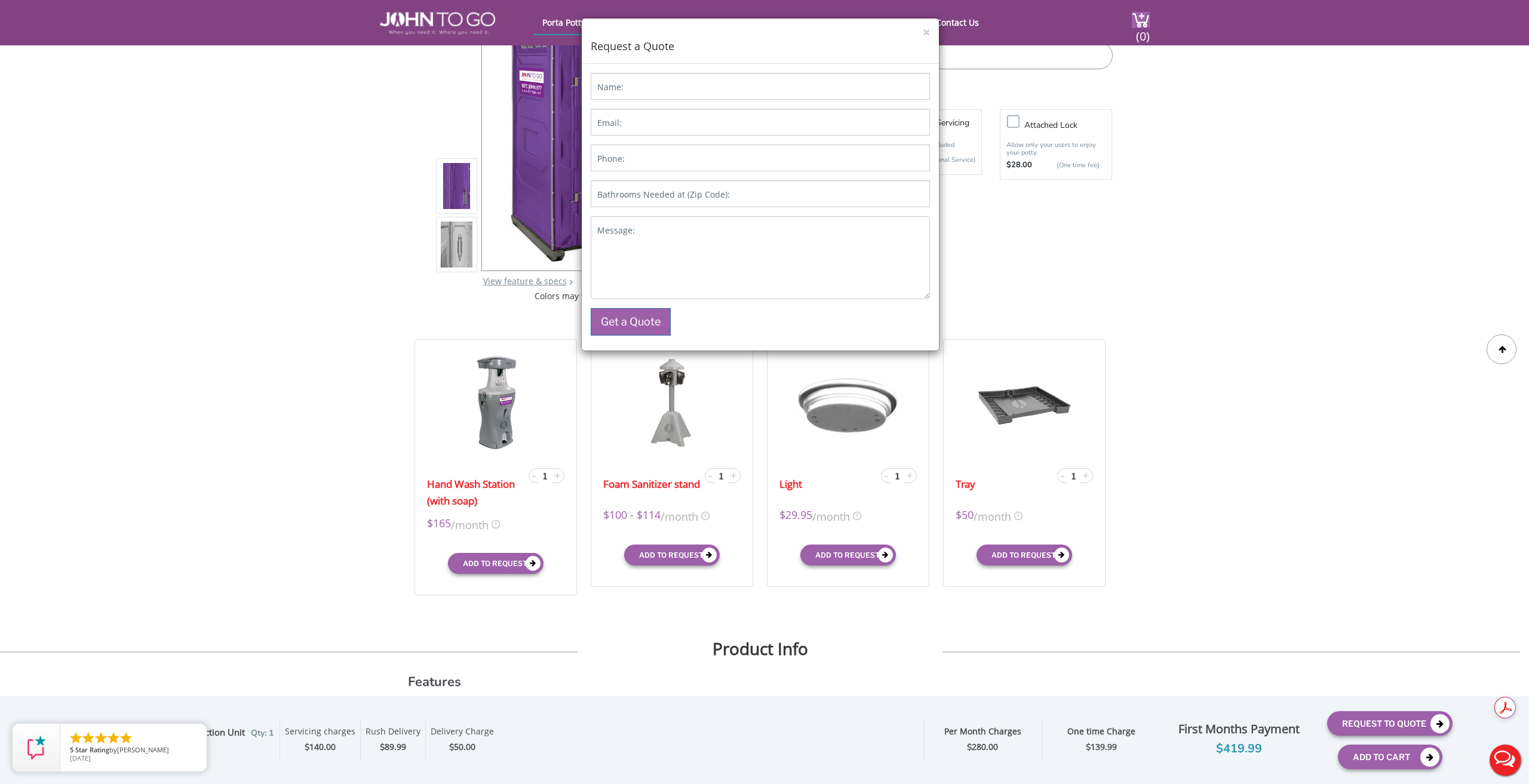 click on "×
Request a Quote
Name:
Email:
Phone:
Bathrooms Needed at (Zip Code):
Message:
Get a Quote
Δ" at bounding box center (764, 392) 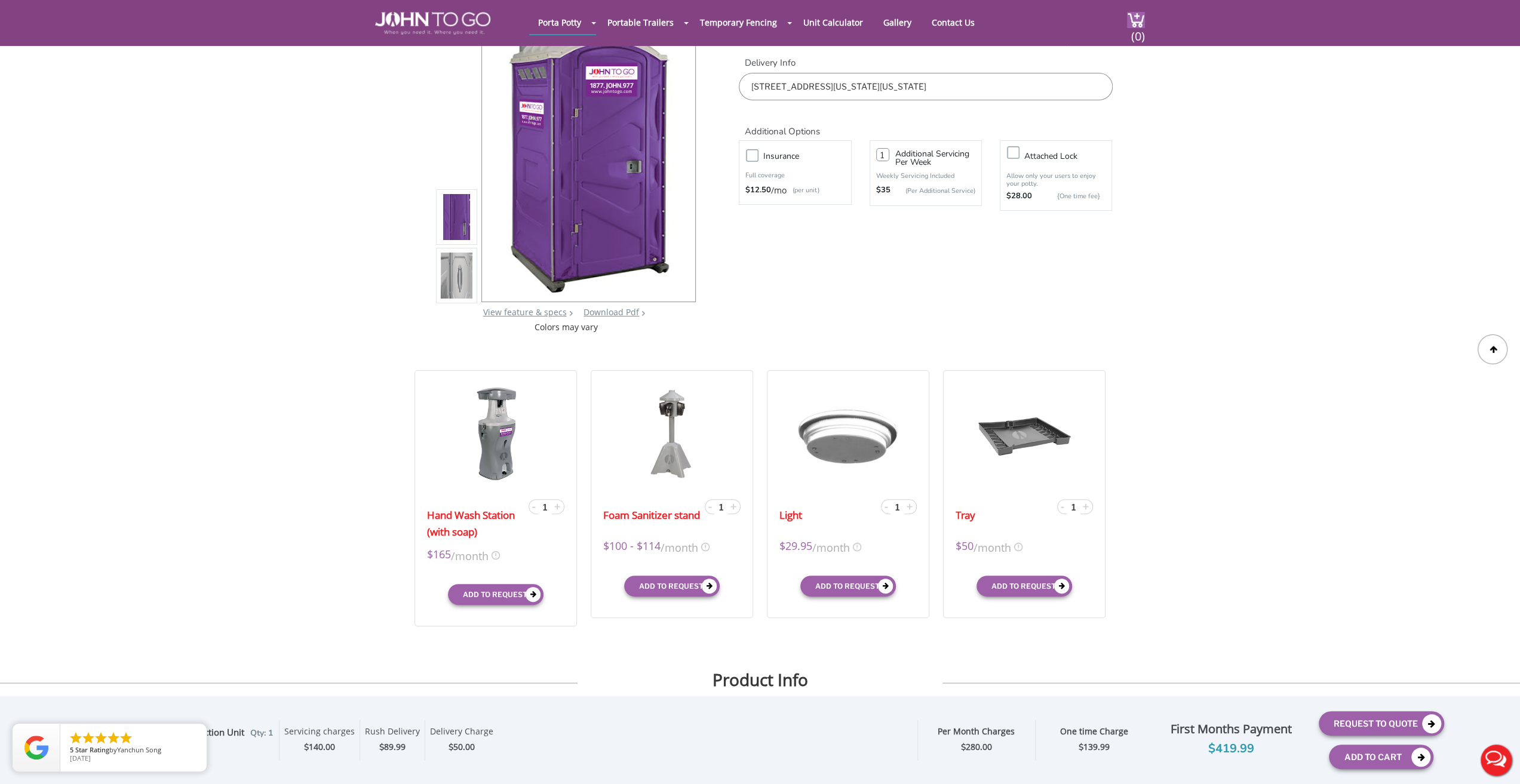 scroll, scrollTop: 0, scrollLeft: 0, axis: both 